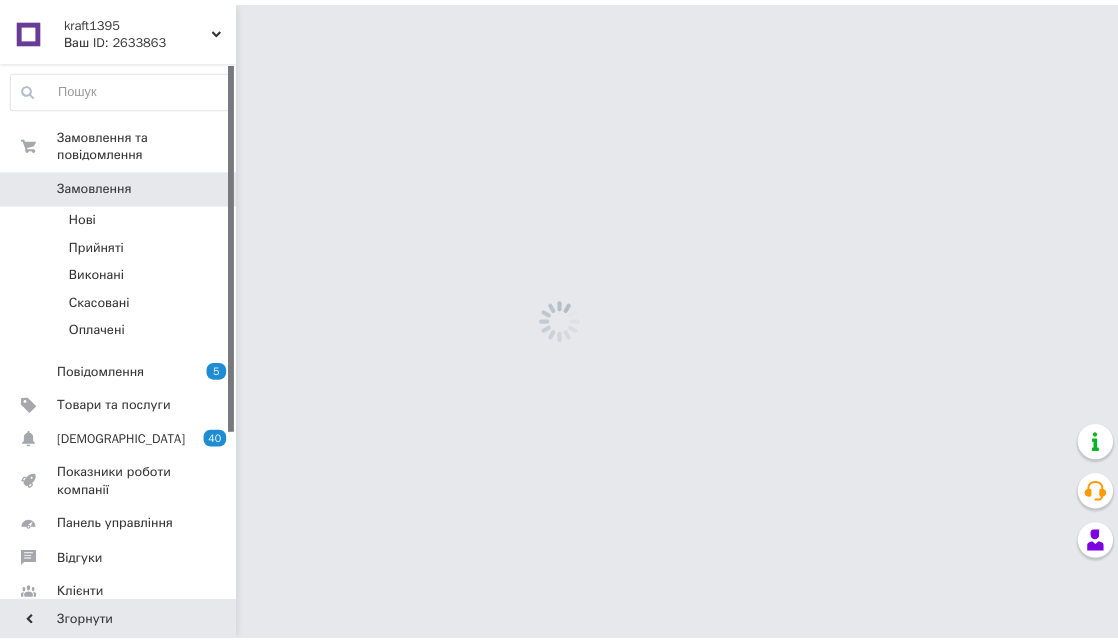 scroll, scrollTop: 0, scrollLeft: 0, axis: both 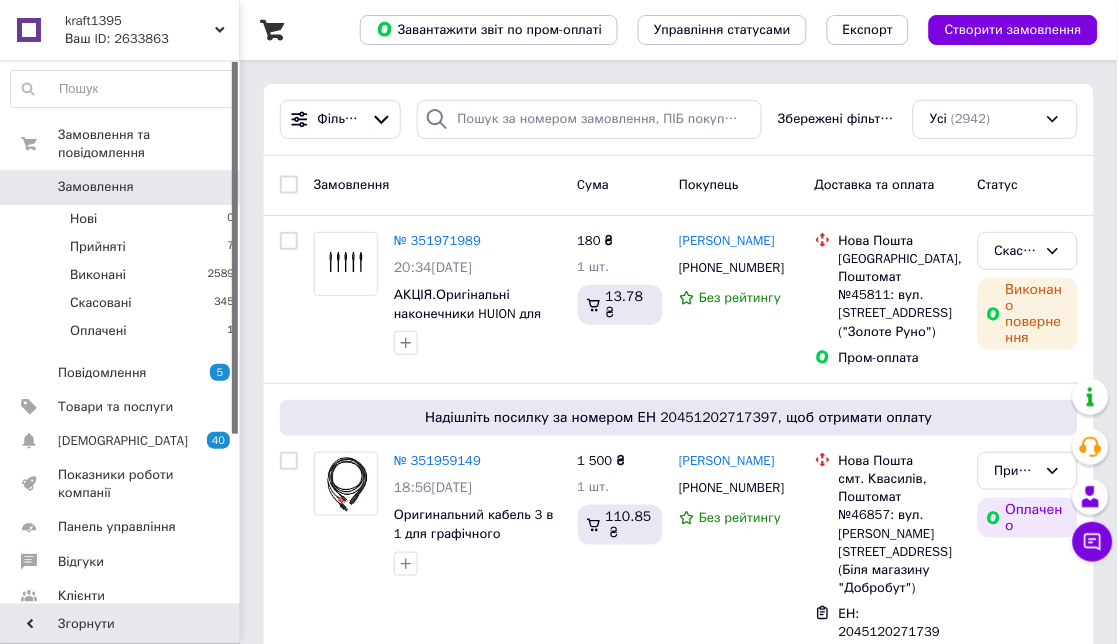 click 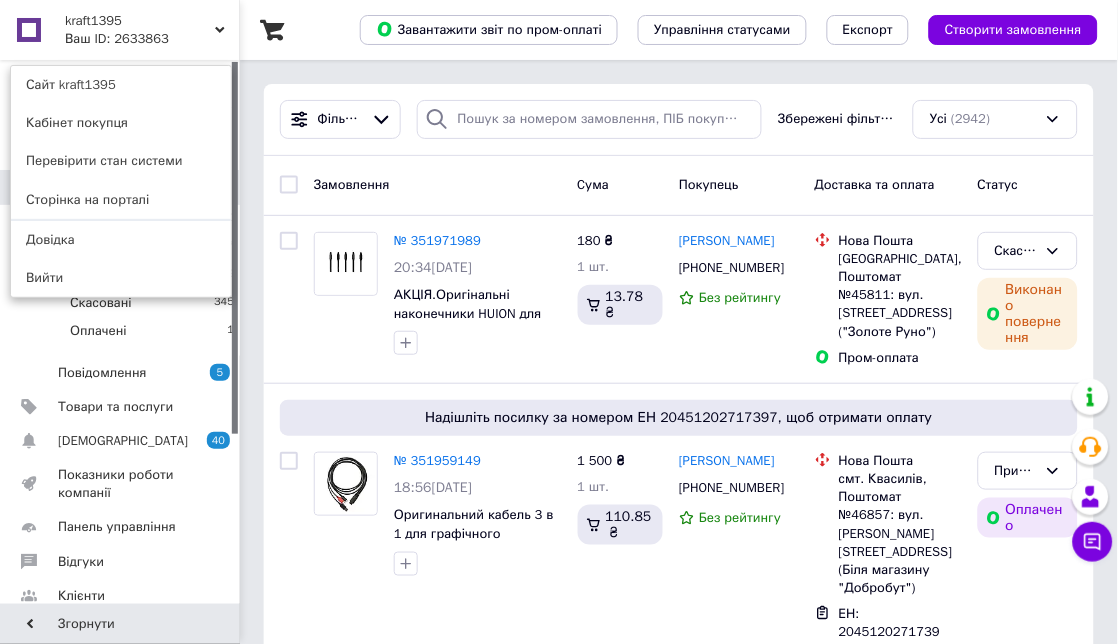 click 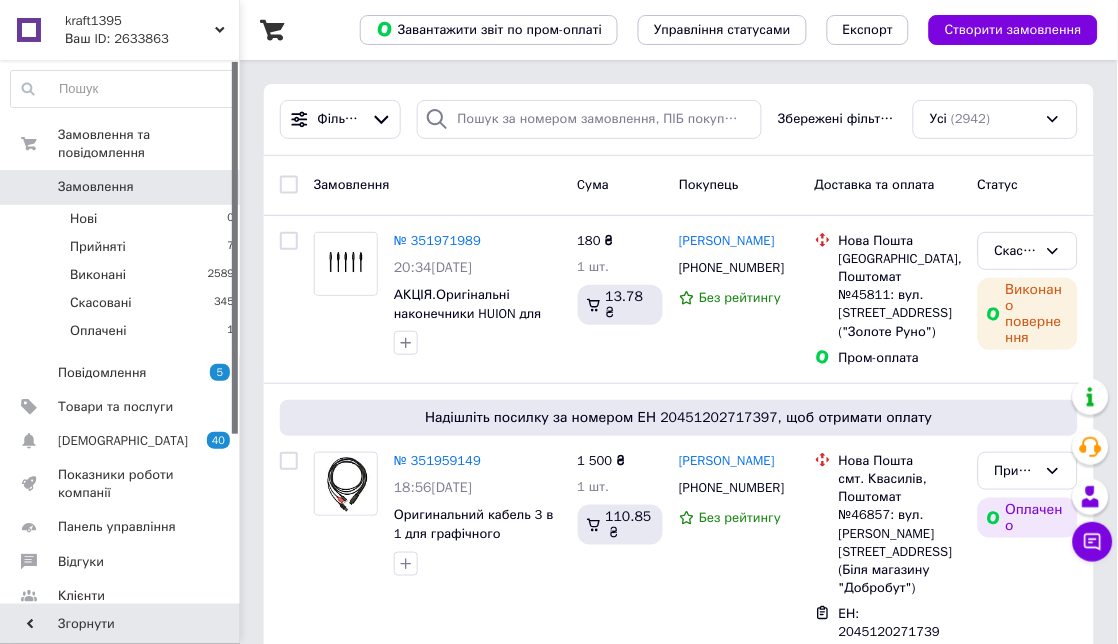 click 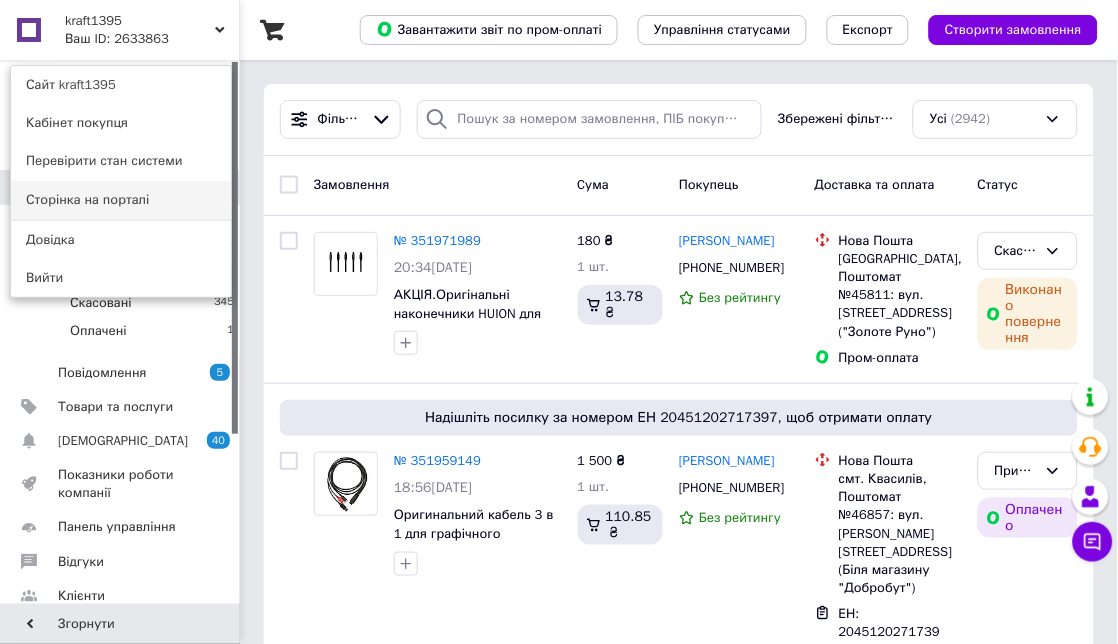 click on "Сторінка на порталі" at bounding box center (121, 200) 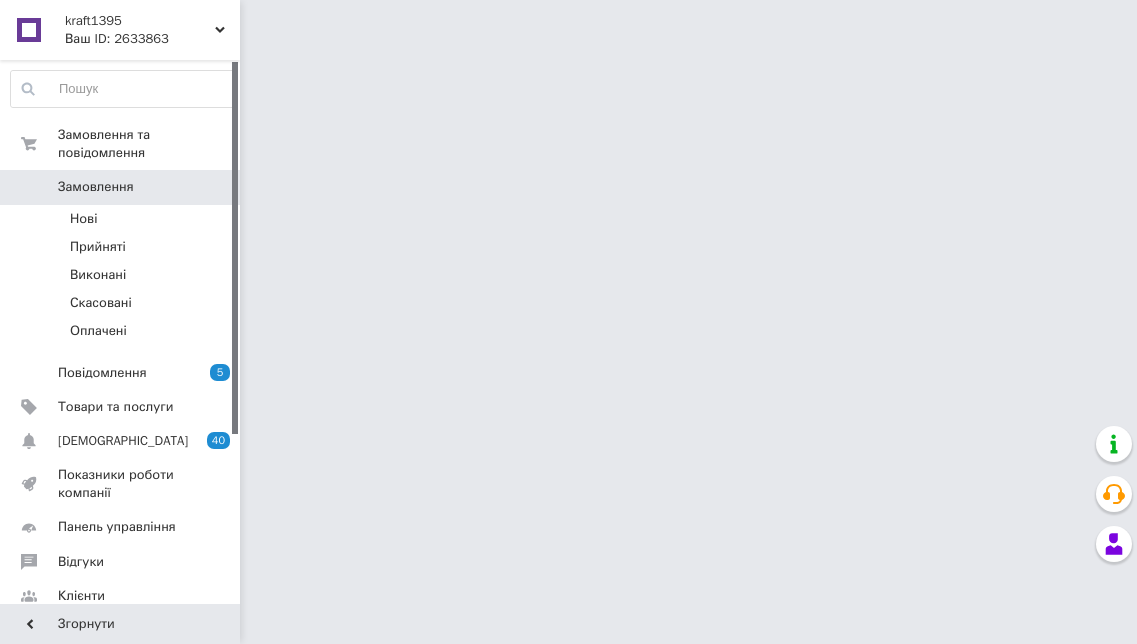 click on "Товари та послуги" at bounding box center (115, 407) 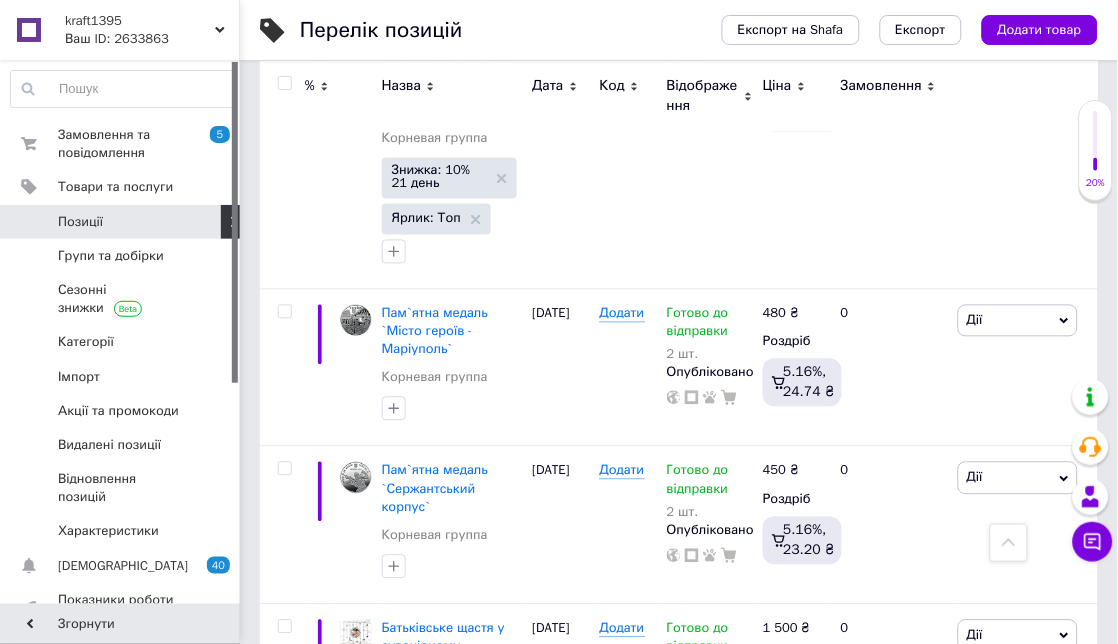 scroll, scrollTop: 4305, scrollLeft: 0, axis: vertical 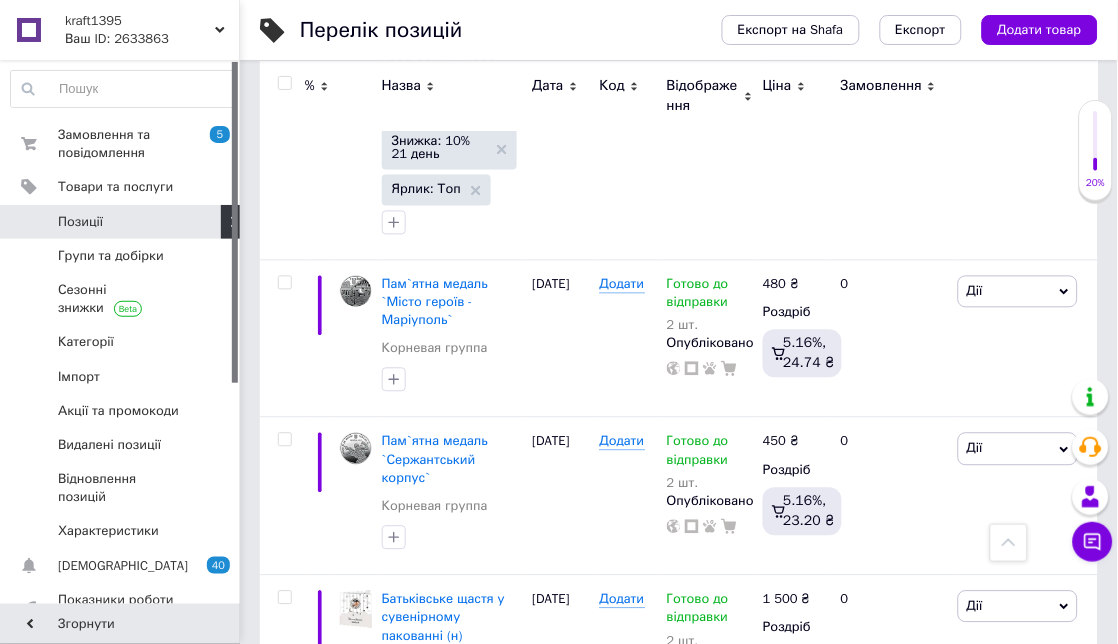 click on "2" at bounding box center [327, 774] 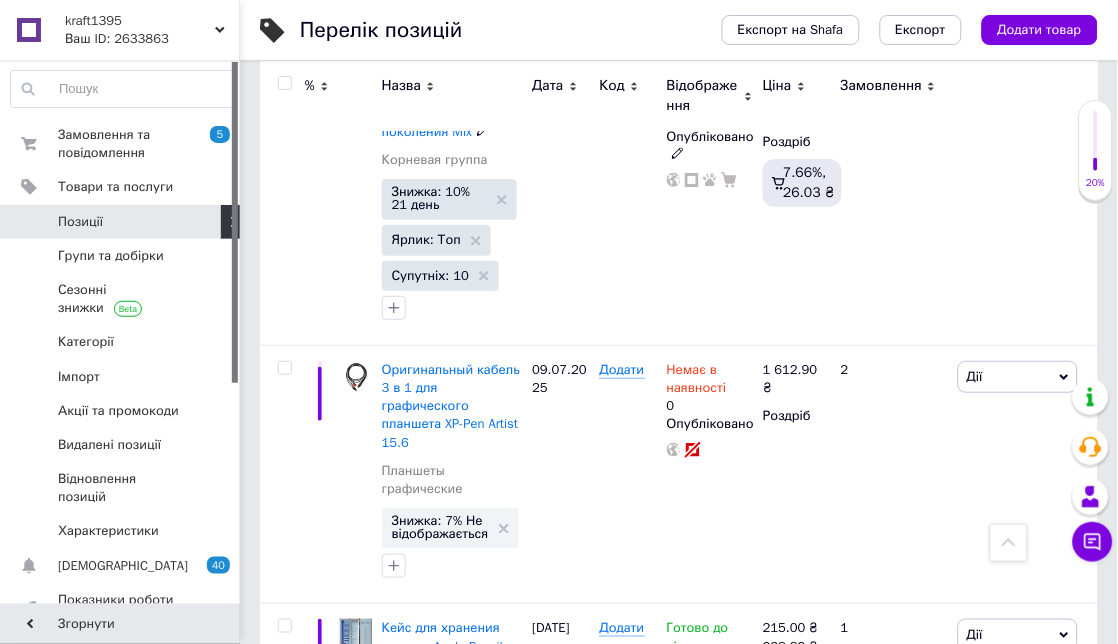 scroll, scrollTop: 3946, scrollLeft: 0, axis: vertical 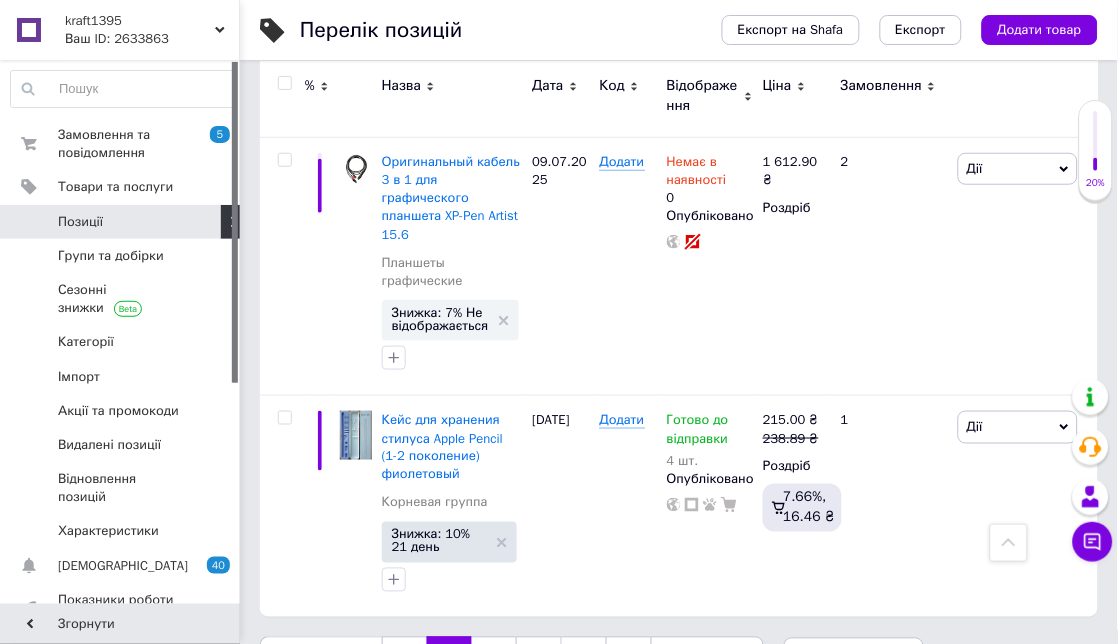 click on "3" at bounding box center [494, 658] 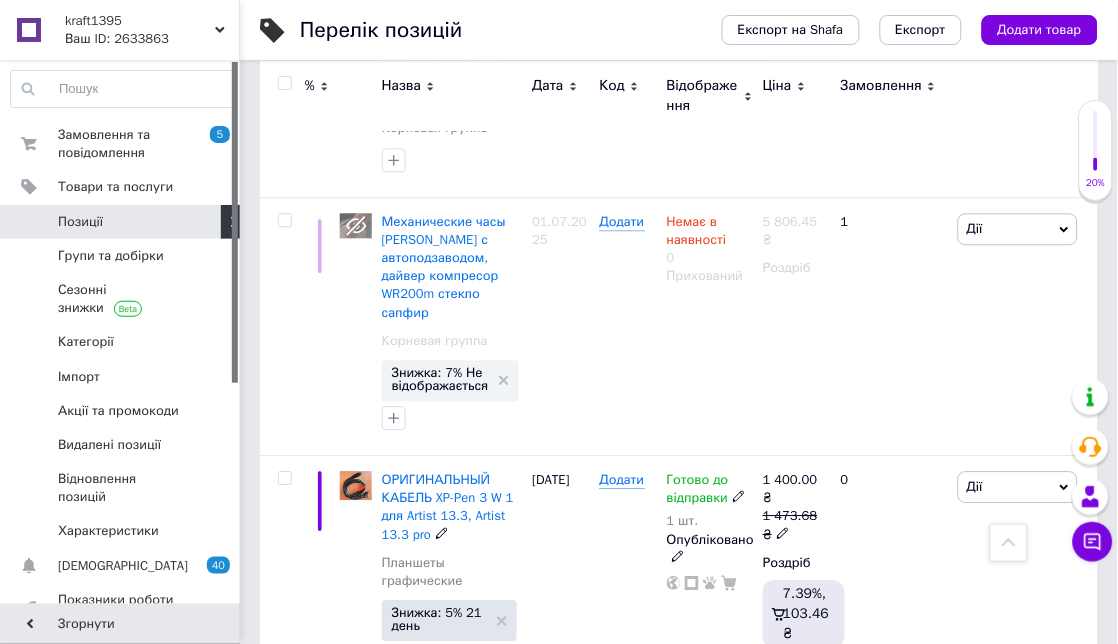 scroll, scrollTop: 781, scrollLeft: 0, axis: vertical 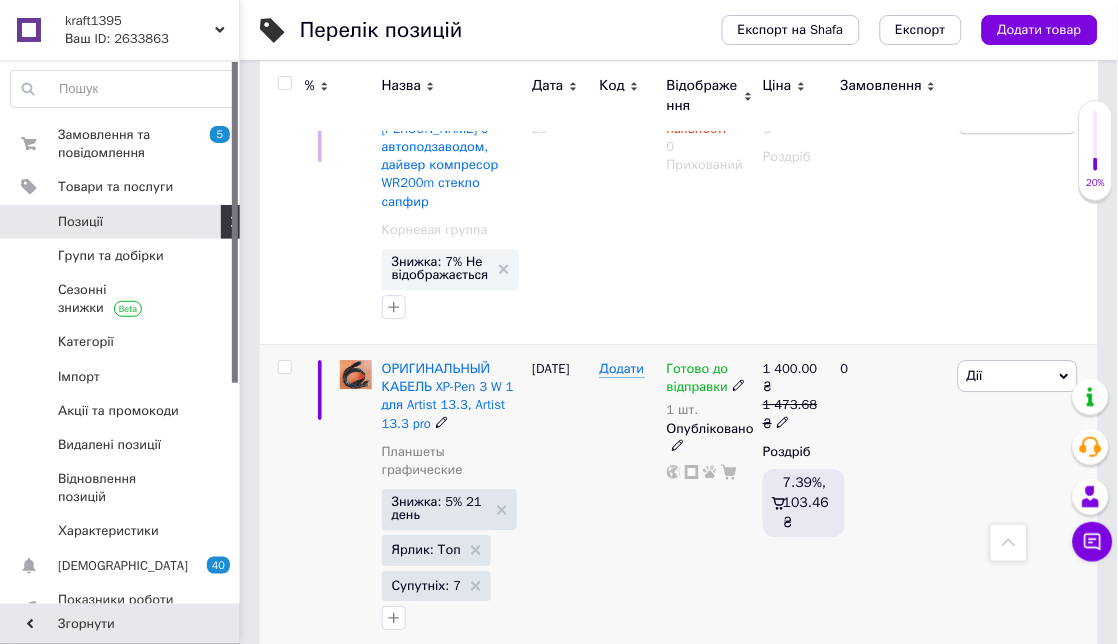 click on "Готово до відправки" at bounding box center [698, 380] 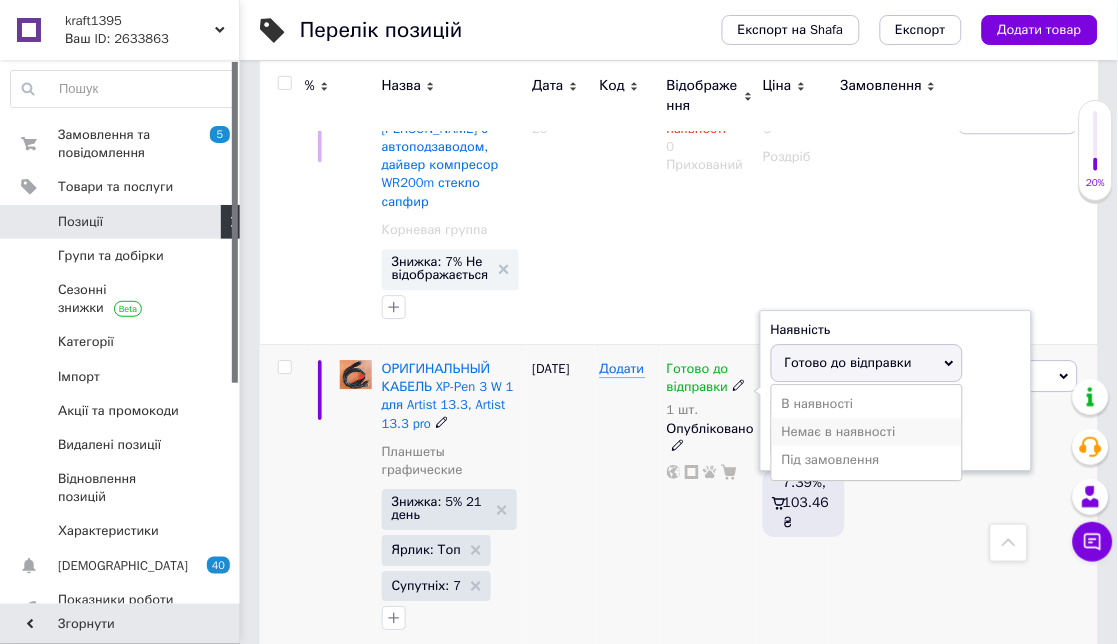 click on "Немає в наявності" at bounding box center (867, 432) 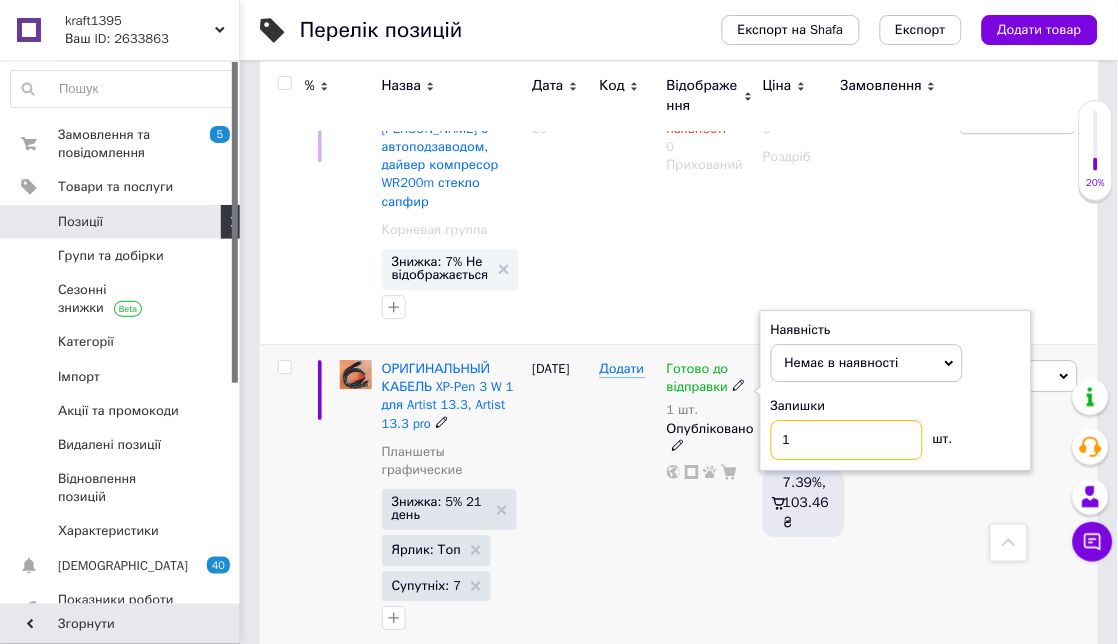 click on "1" at bounding box center [847, 440] 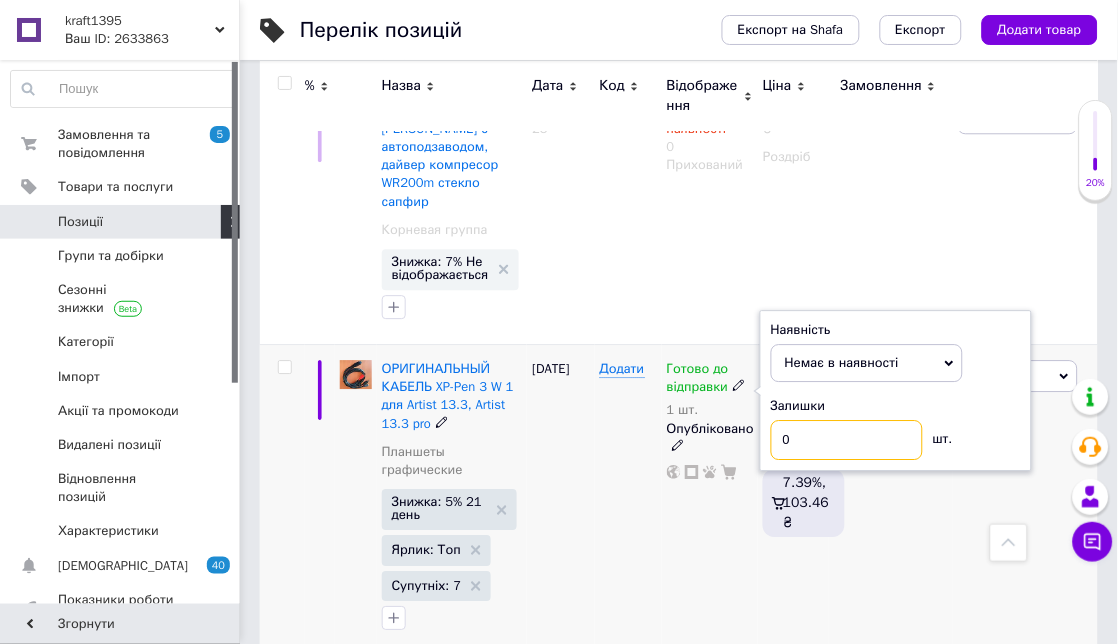 type on "0" 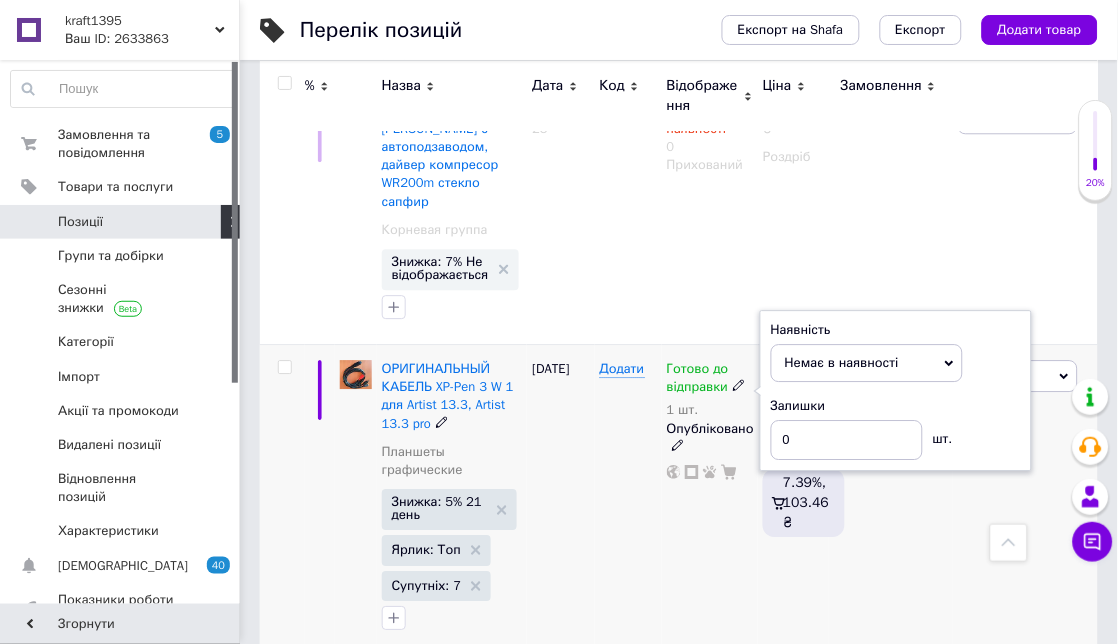 click on "0" at bounding box center [891, 500] 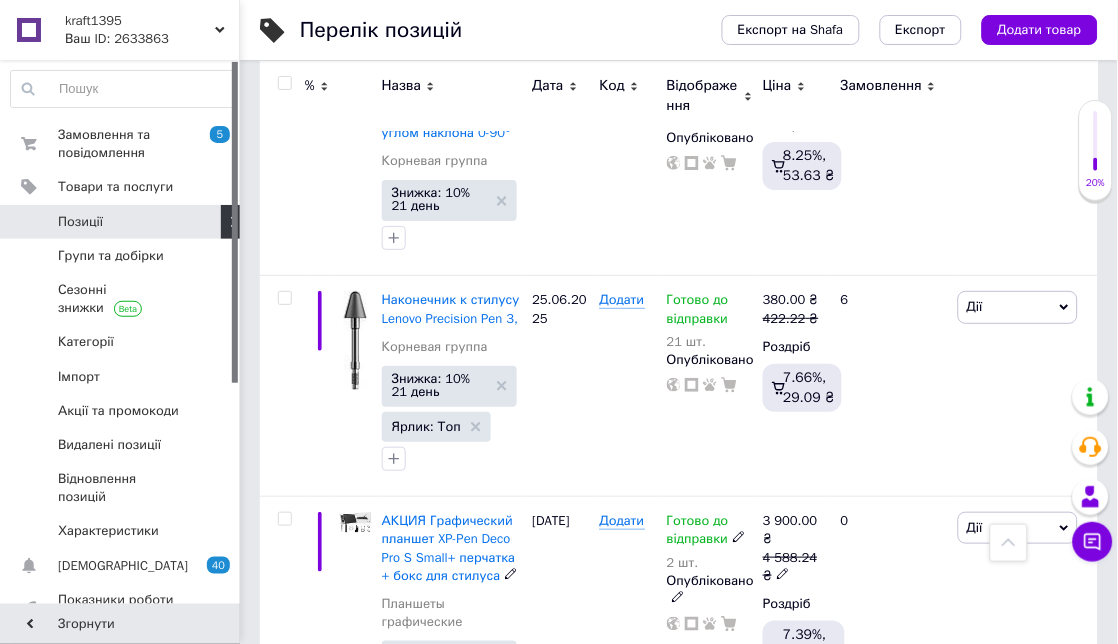 scroll, scrollTop: 2558, scrollLeft: 0, axis: vertical 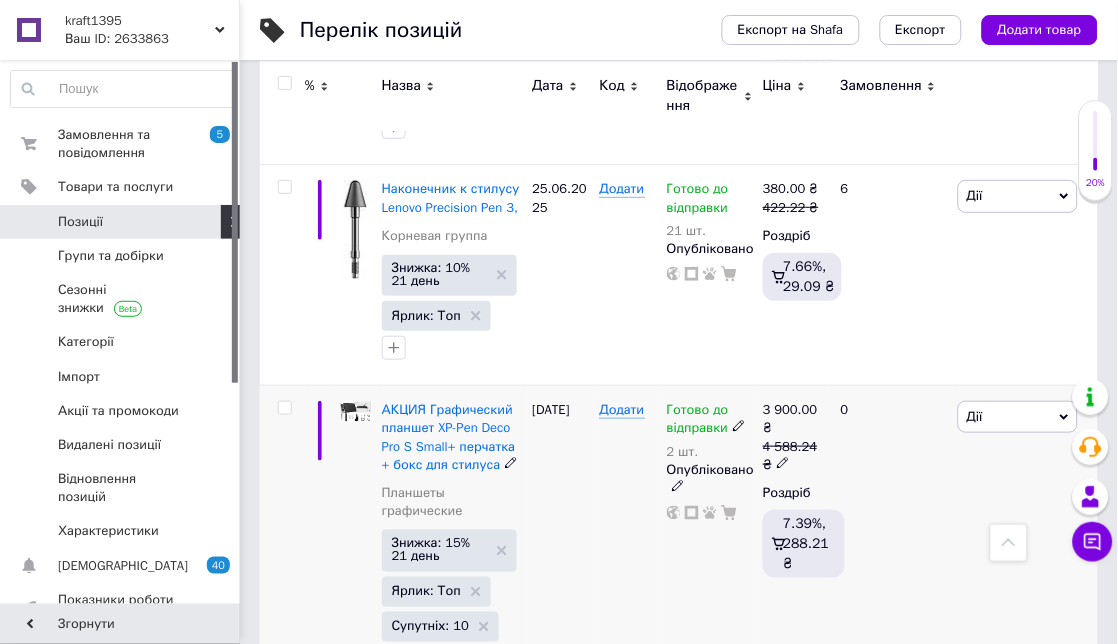 click on "3 900.00" at bounding box center (790, 409) 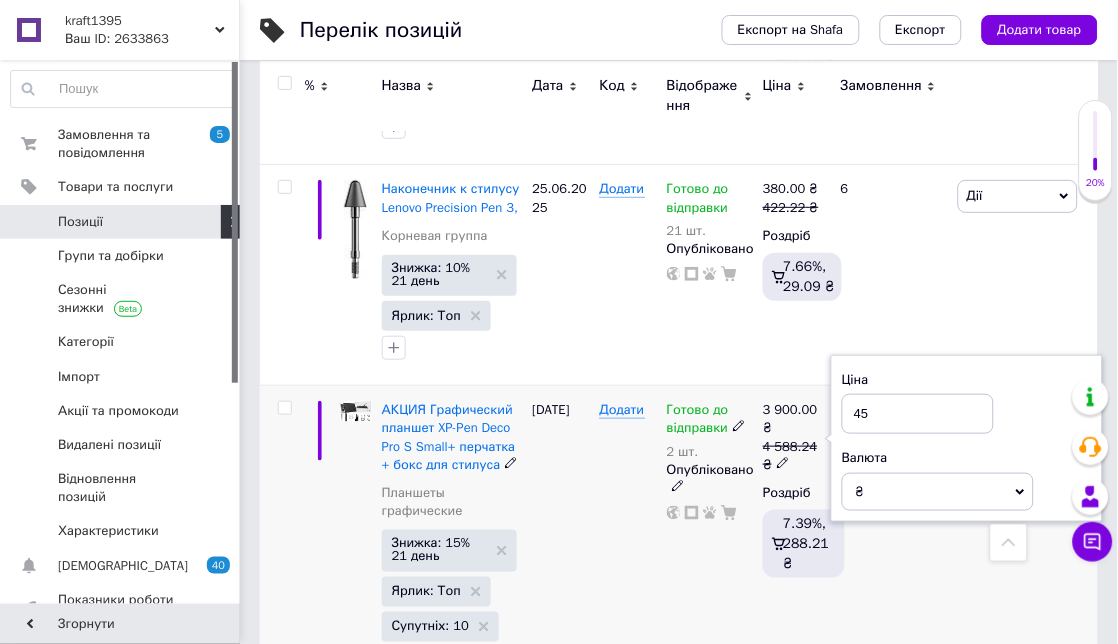 type on "4" 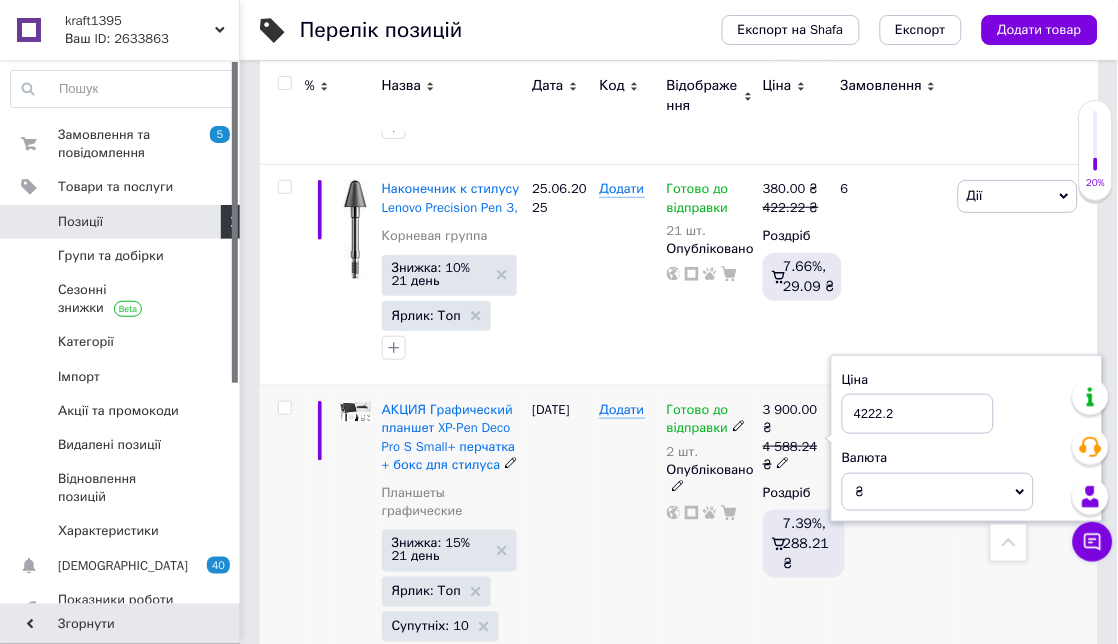 type on "4222.22" 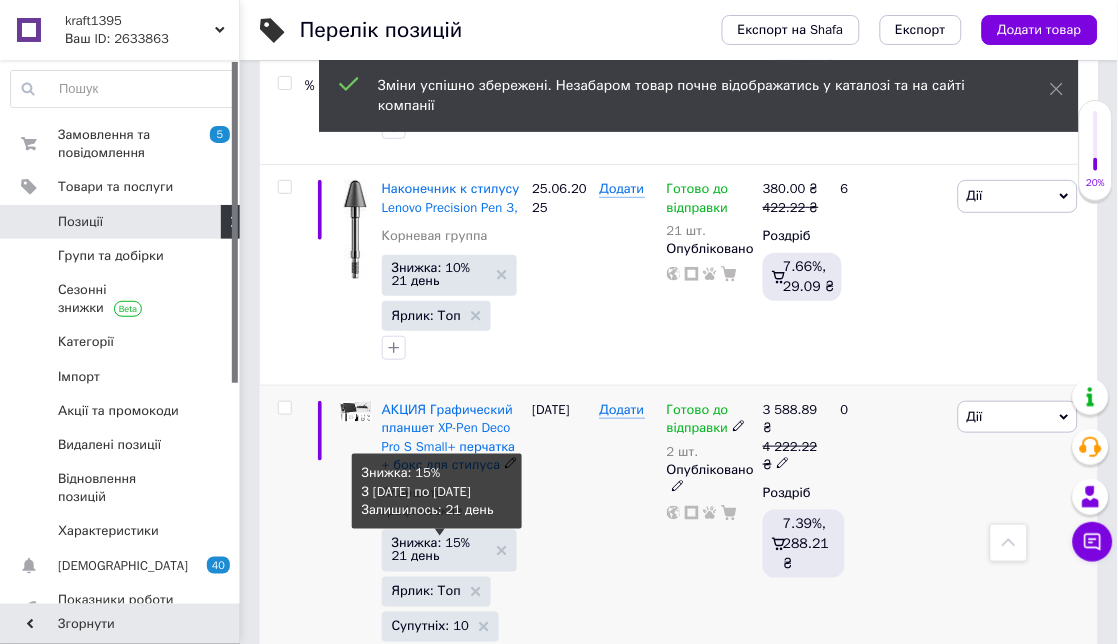 click on "Знижка: 15% 21 день" at bounding box center (440, 549) 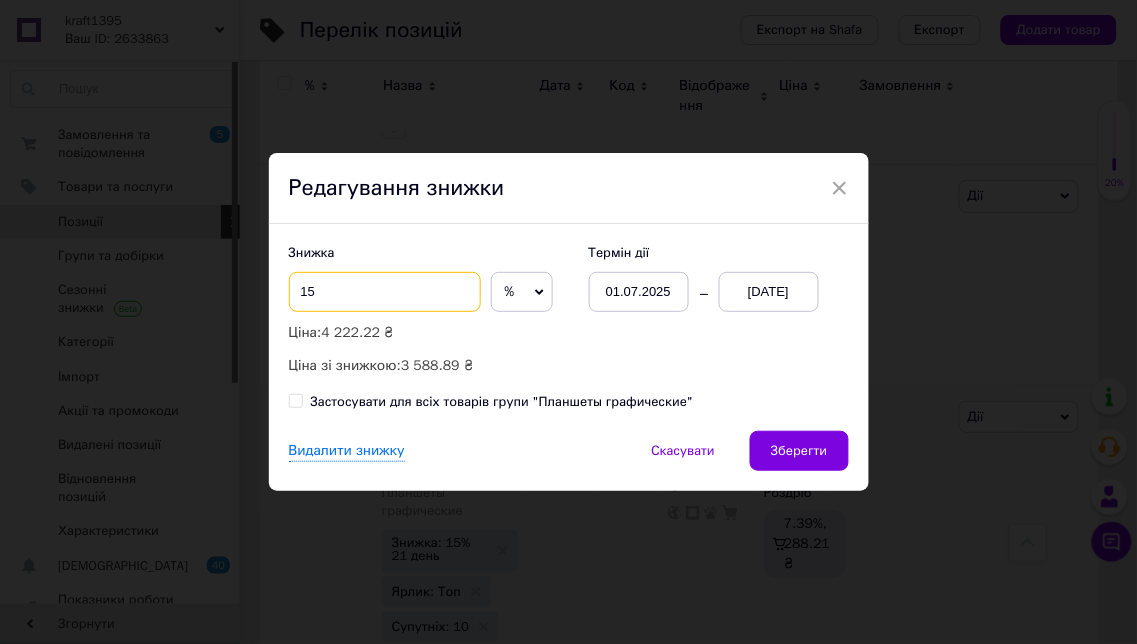 click on "15" at bounding box center [385, 292] 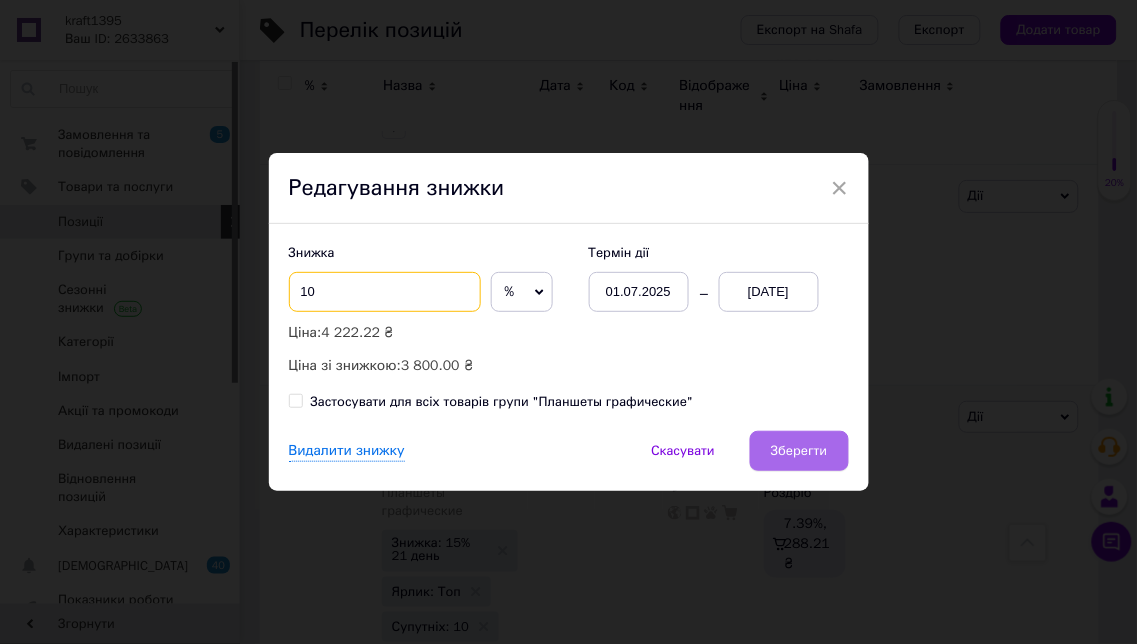 type on "10" 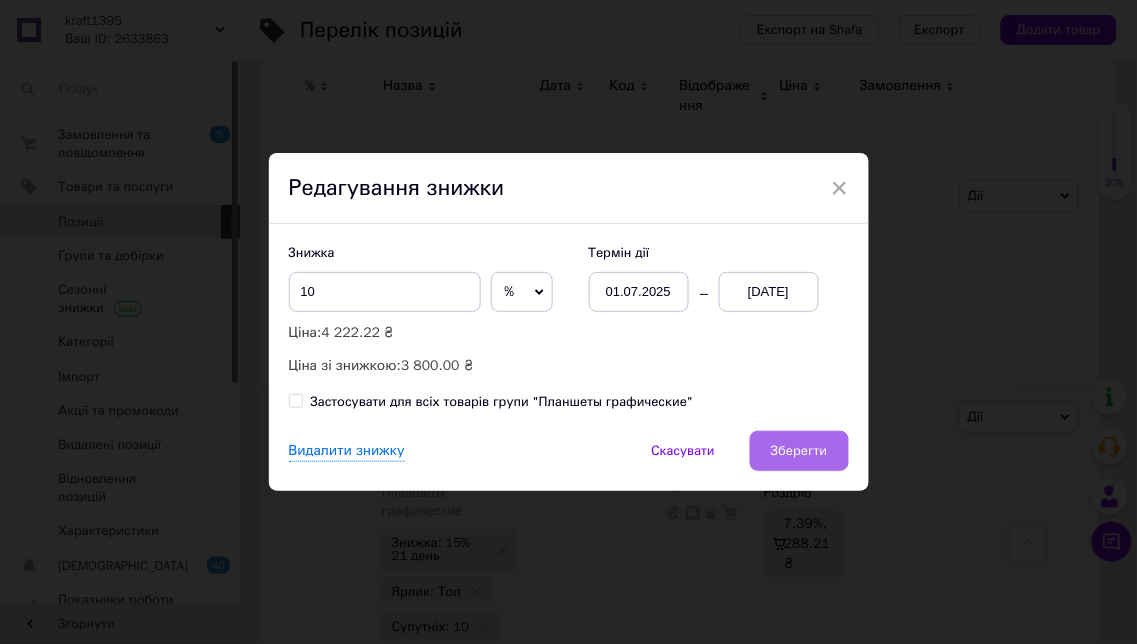 click on "Зберегти" at bounding box center [799, 451] 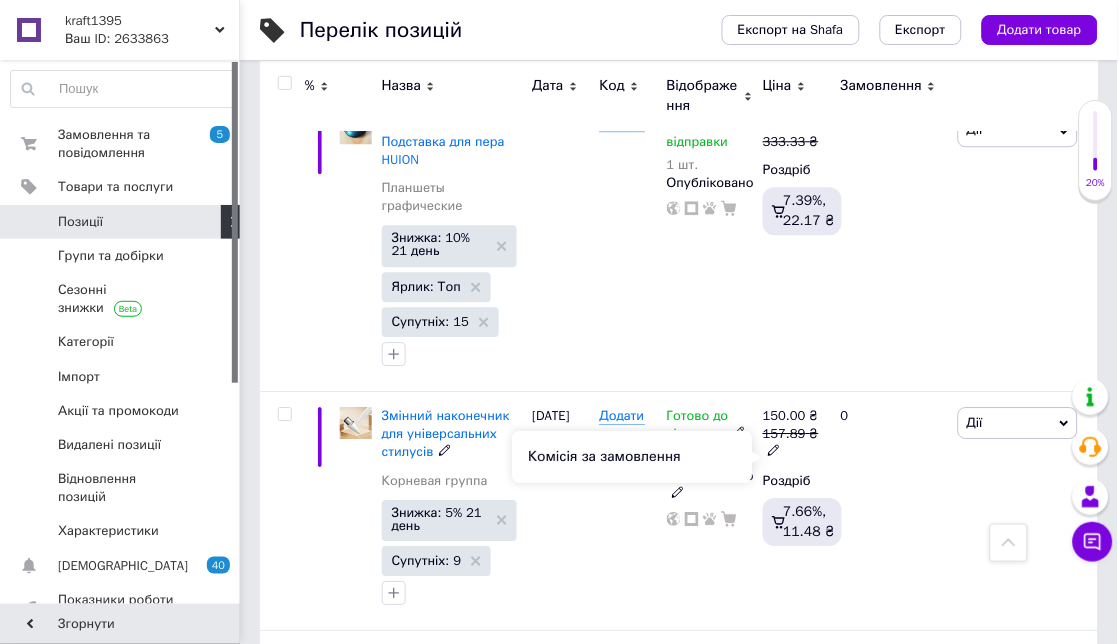 scroll, scrollTop: 4781, scrollLeft: 0, axis: vertical 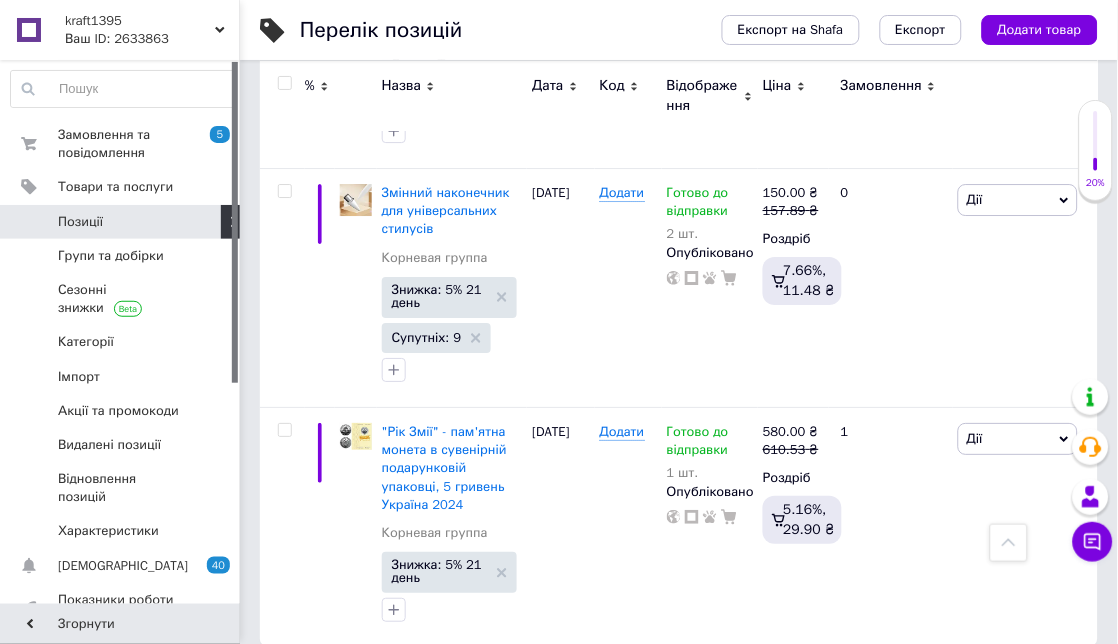 click on "4" at bounding box center (539, 688) 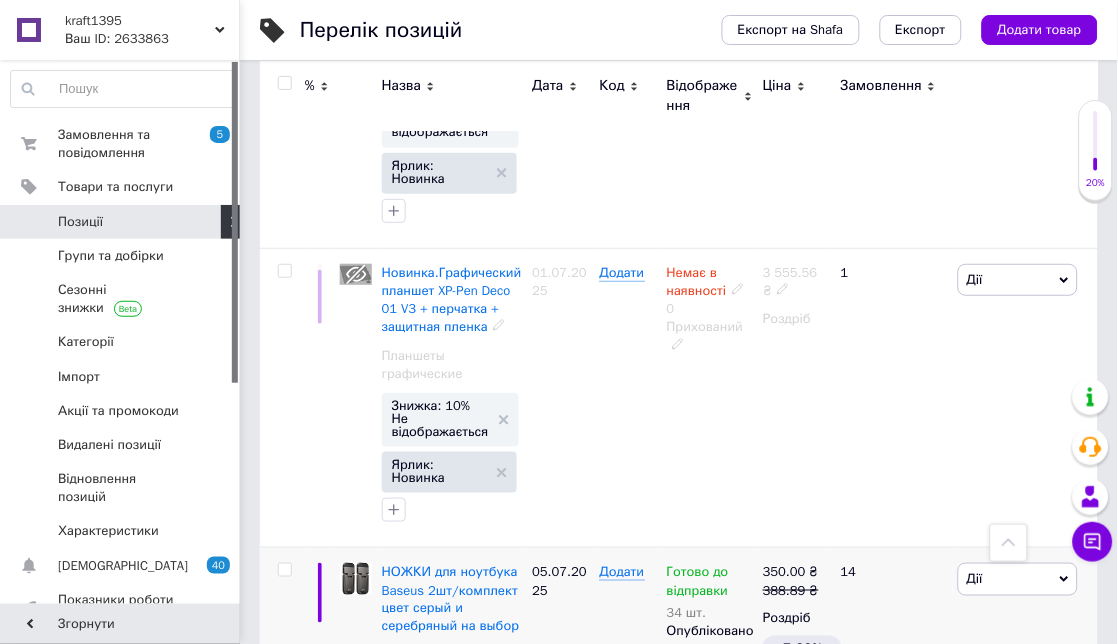 scroll, scrollTop: 5173, scrollLeft: 0, axis: vertical 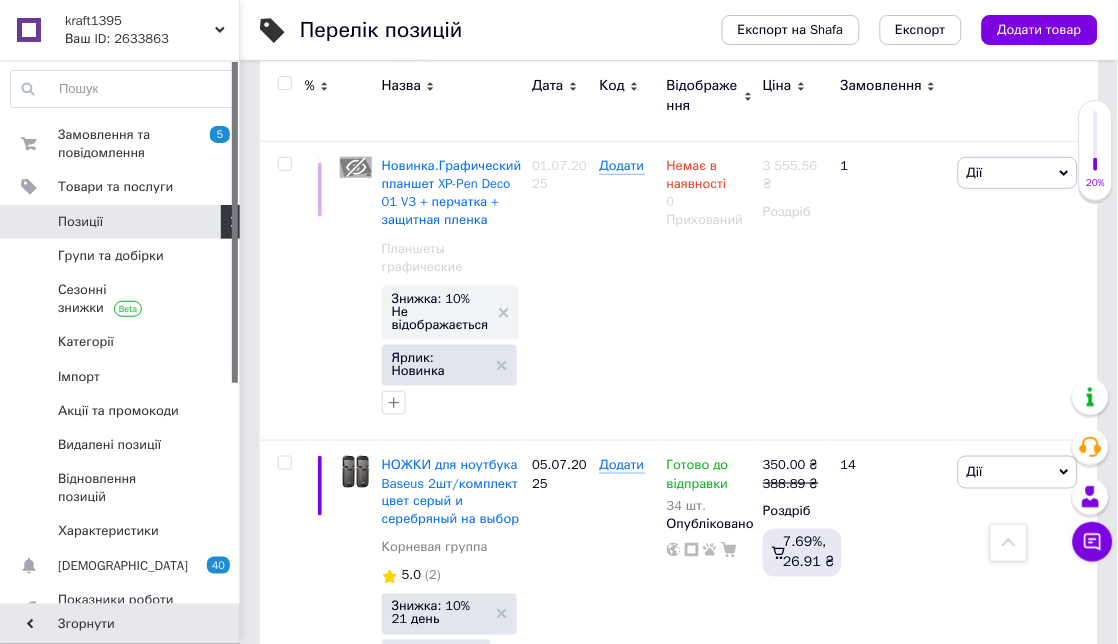 click on "5" at bounding box center [584, 800] 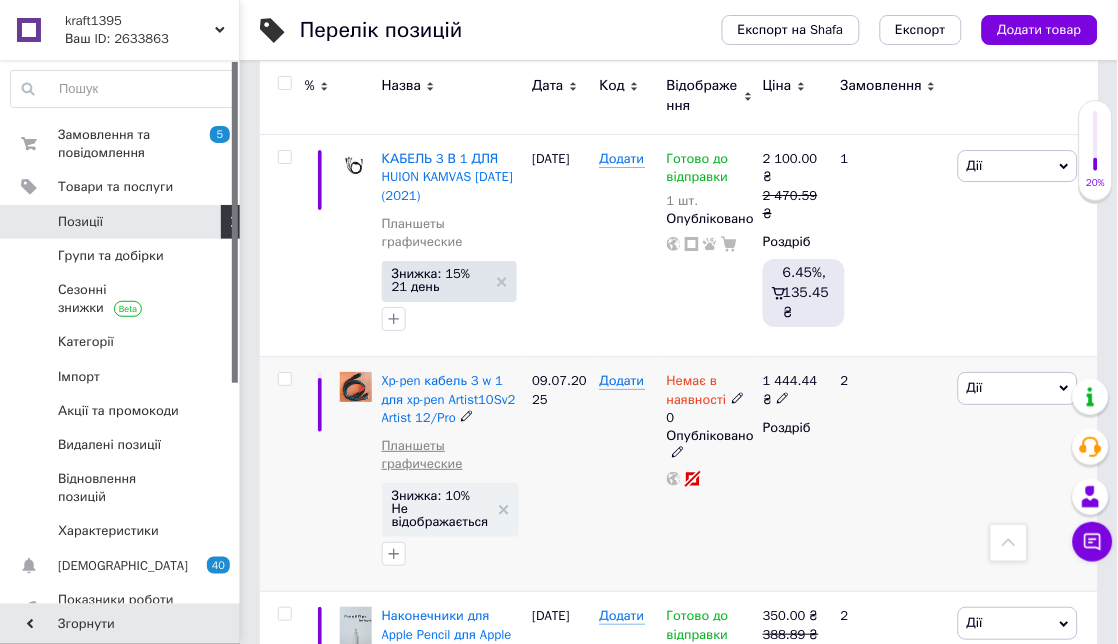 scroll, scrollTop: 3606, scrollLeft: 0, axis: vertical 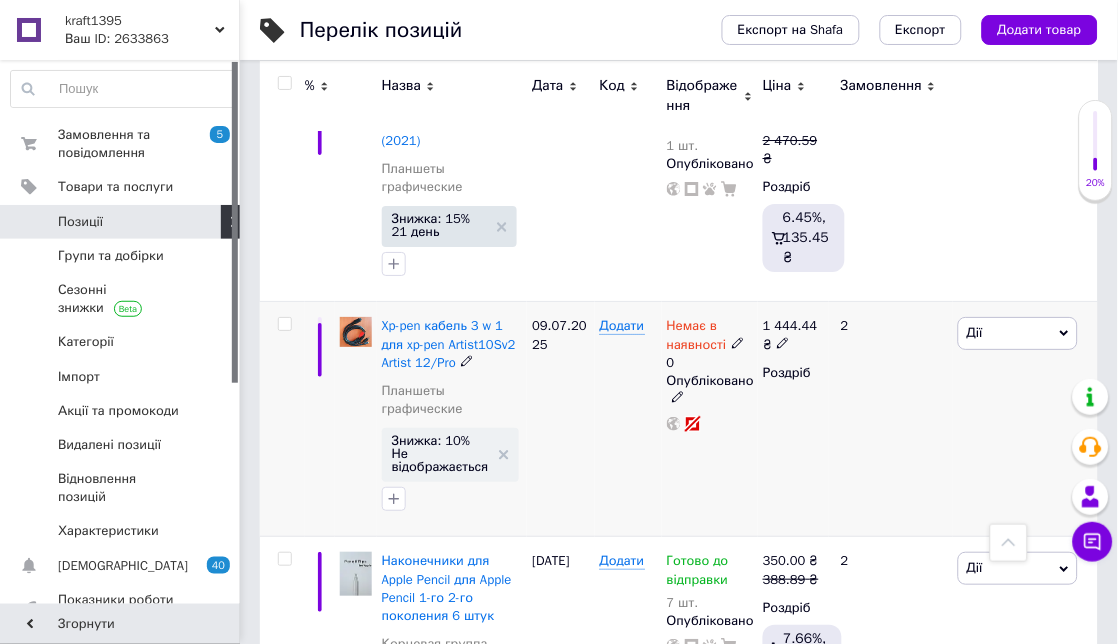 click on "Немає в наявності" at bounding box center (697, 337) 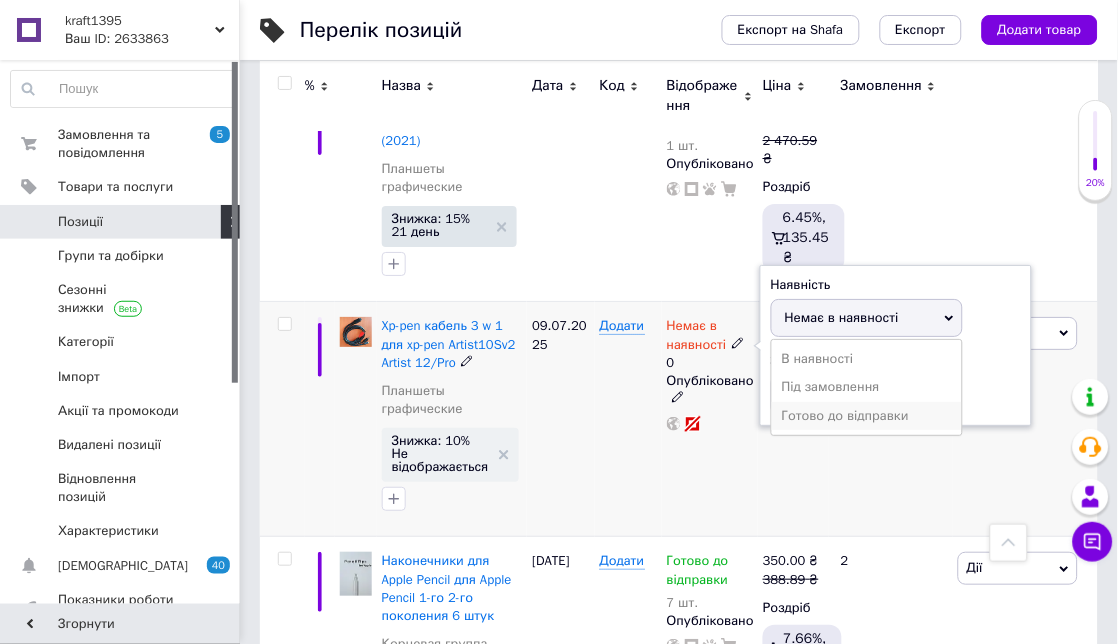 click on "Готово до відправки" at bounding box center (867, 416) 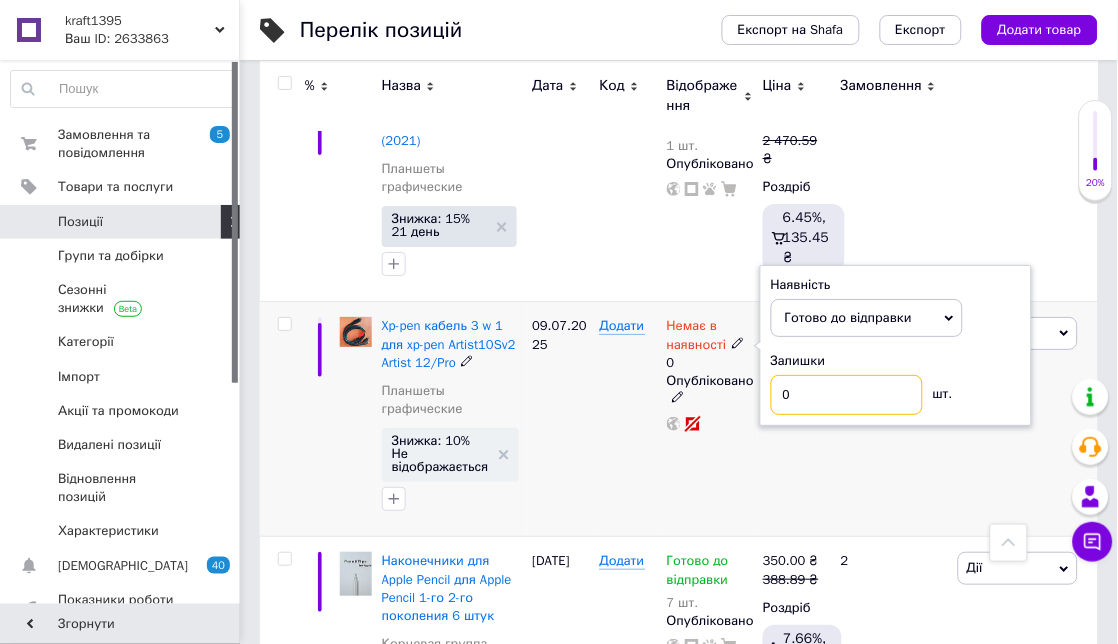 click on "0" at bounding box center [847, 395] 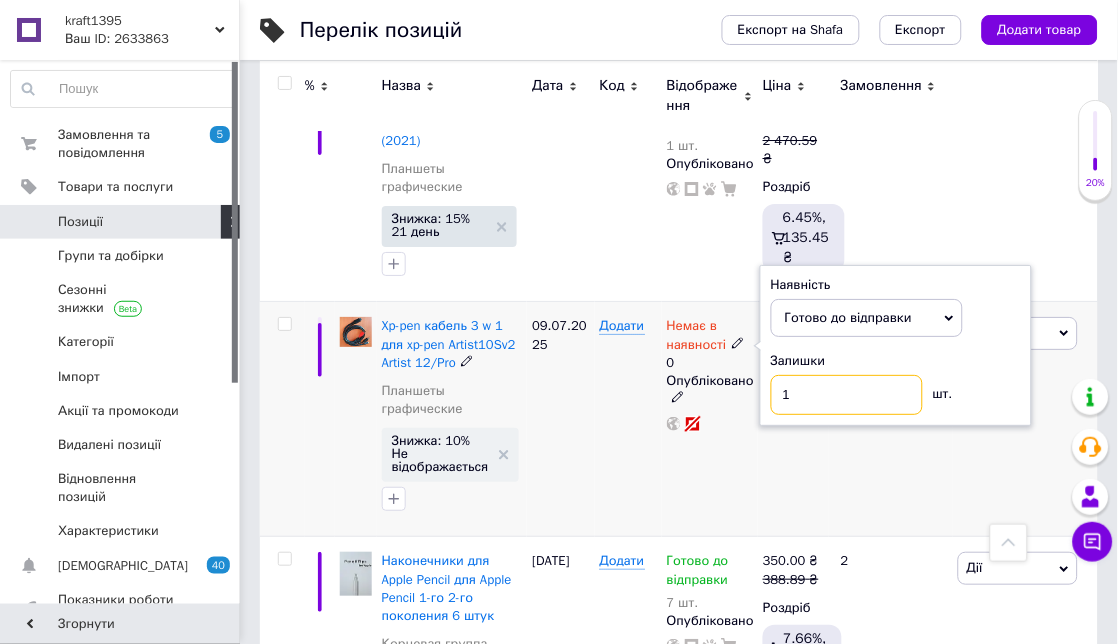 type on "1" 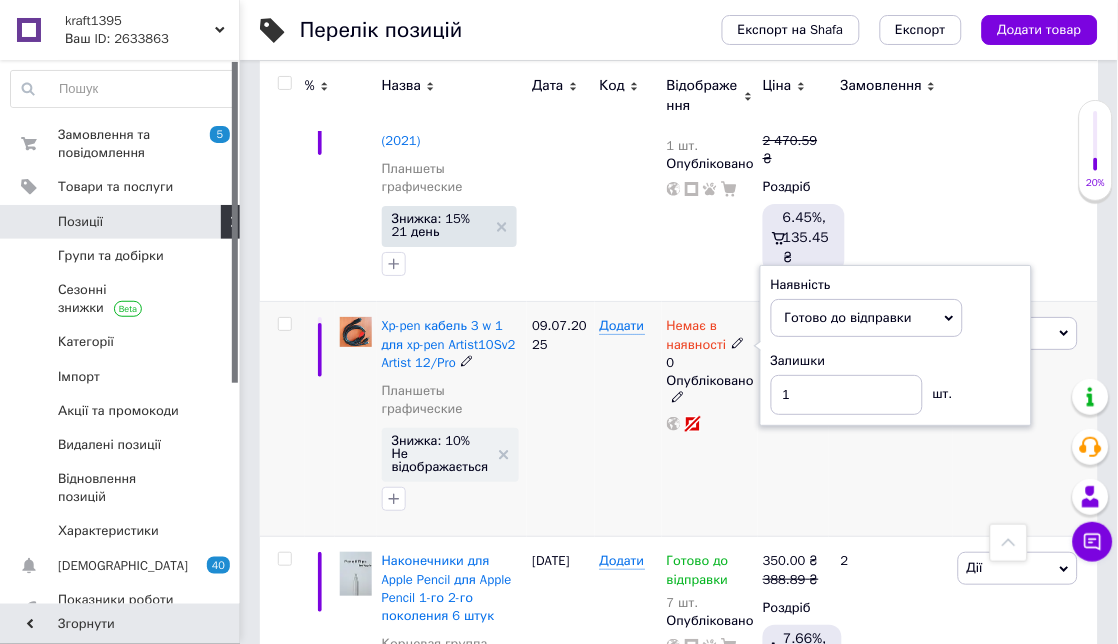 click on "1 444.44   ₴ Роздріб" at bounding box center [793, 419] 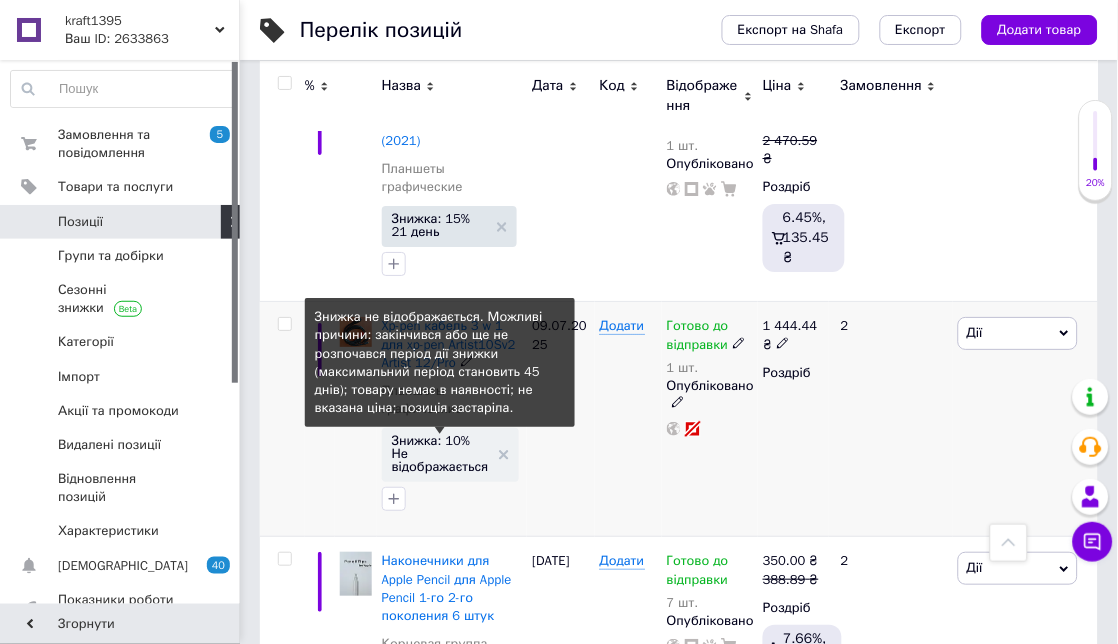 click on "Знижка: 10% Не відображається" at bounding box center [440, 453] 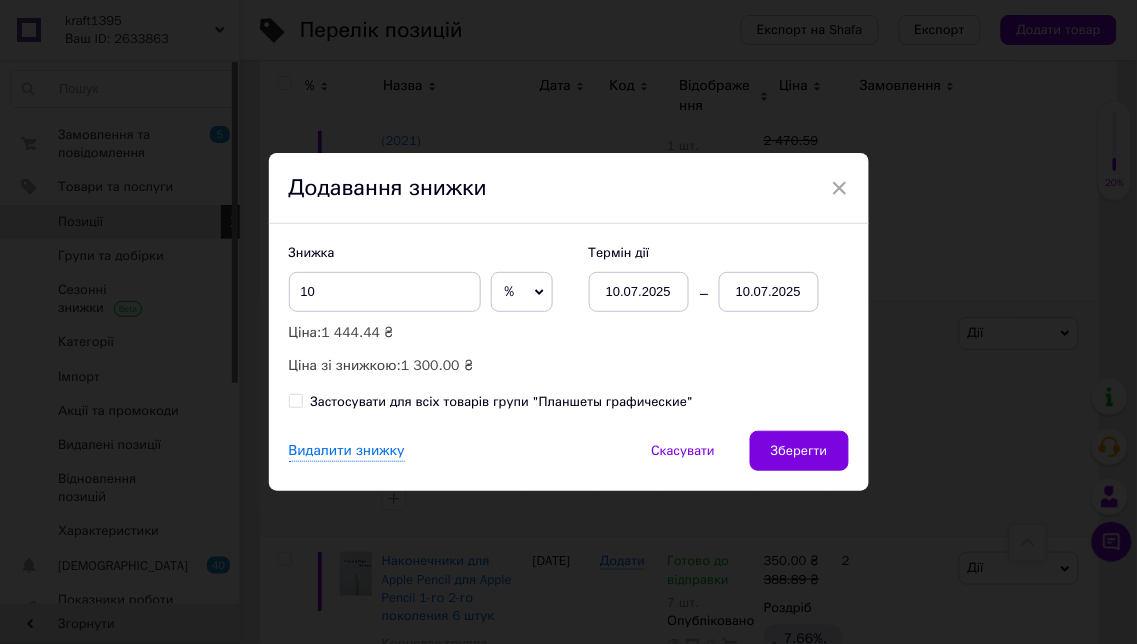 click on "10.07.2025" at bounding box center (639, 292) 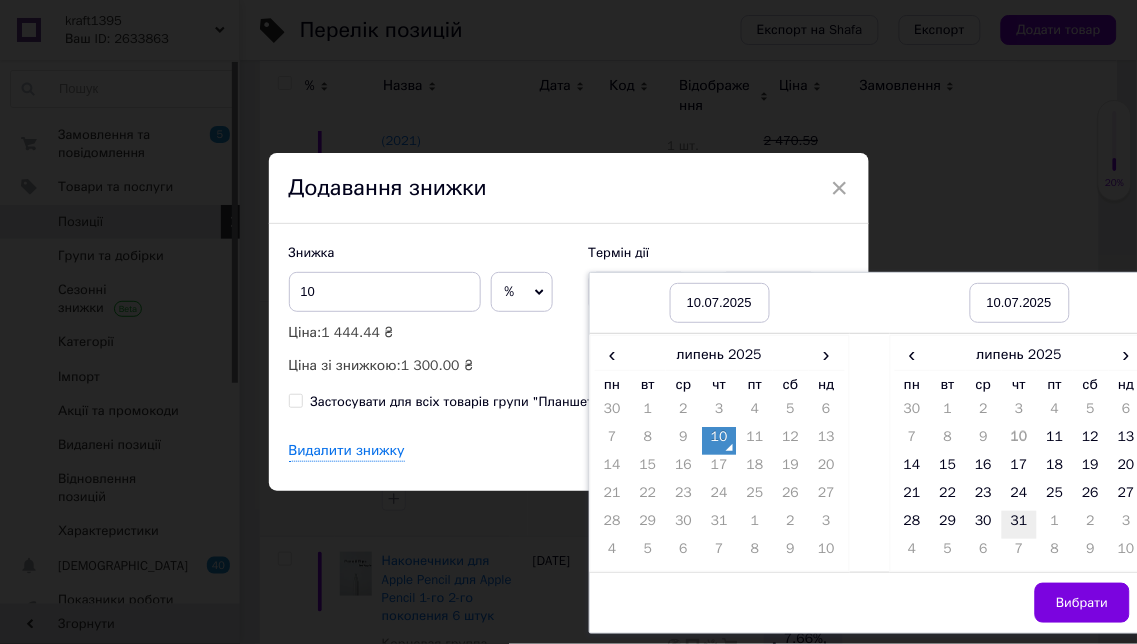 click on "31" at bounding box center (1020, 525) 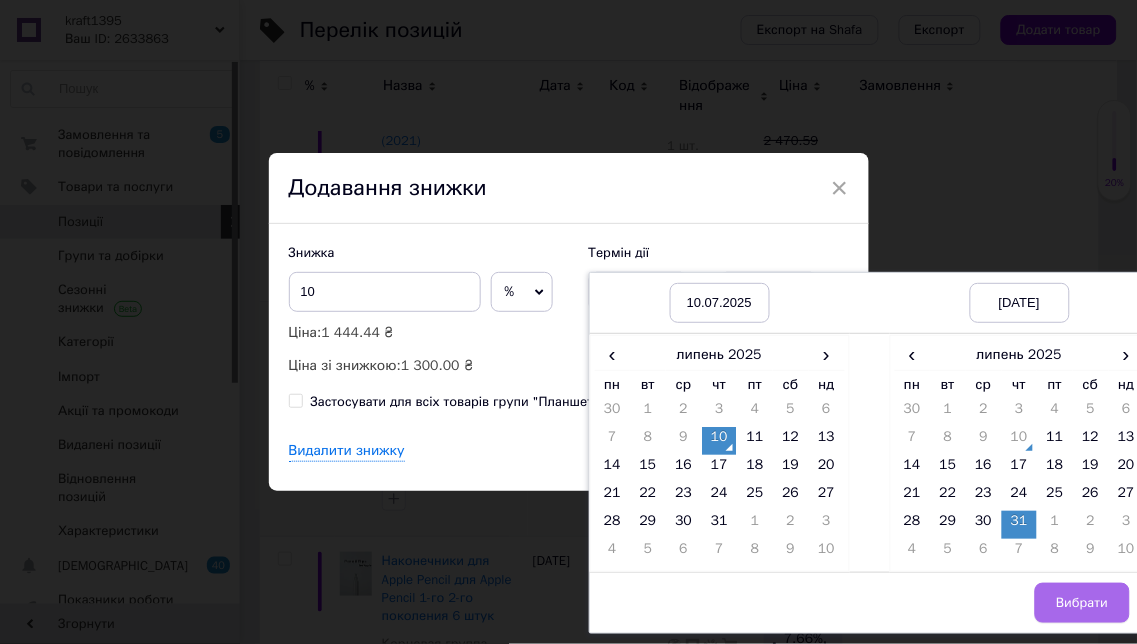 click on "Вибрати" at bounding box center (1082, 603) 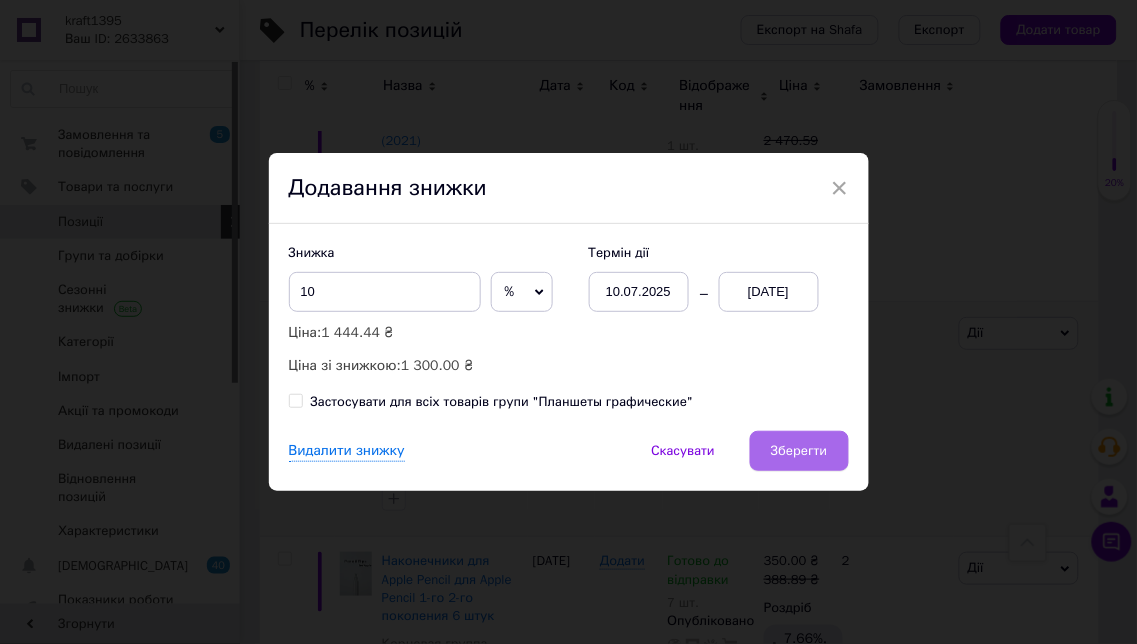 click on "Зберегти" at bounding box center [799, 451] 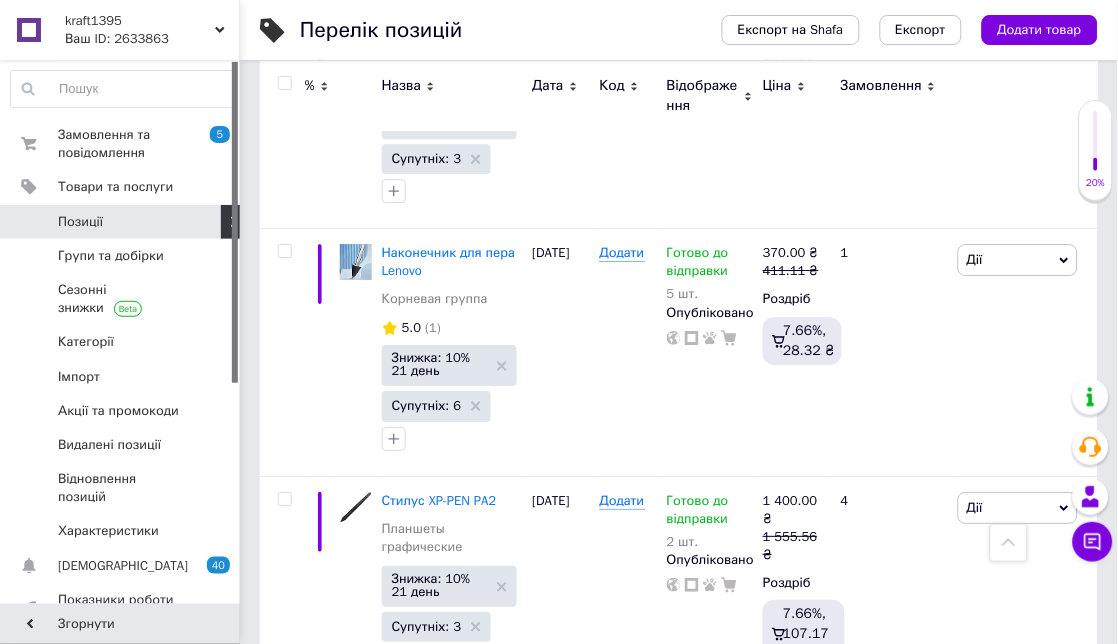 scroll, scrollTop: 5051, scrollLeft: 0, axis: vertical 